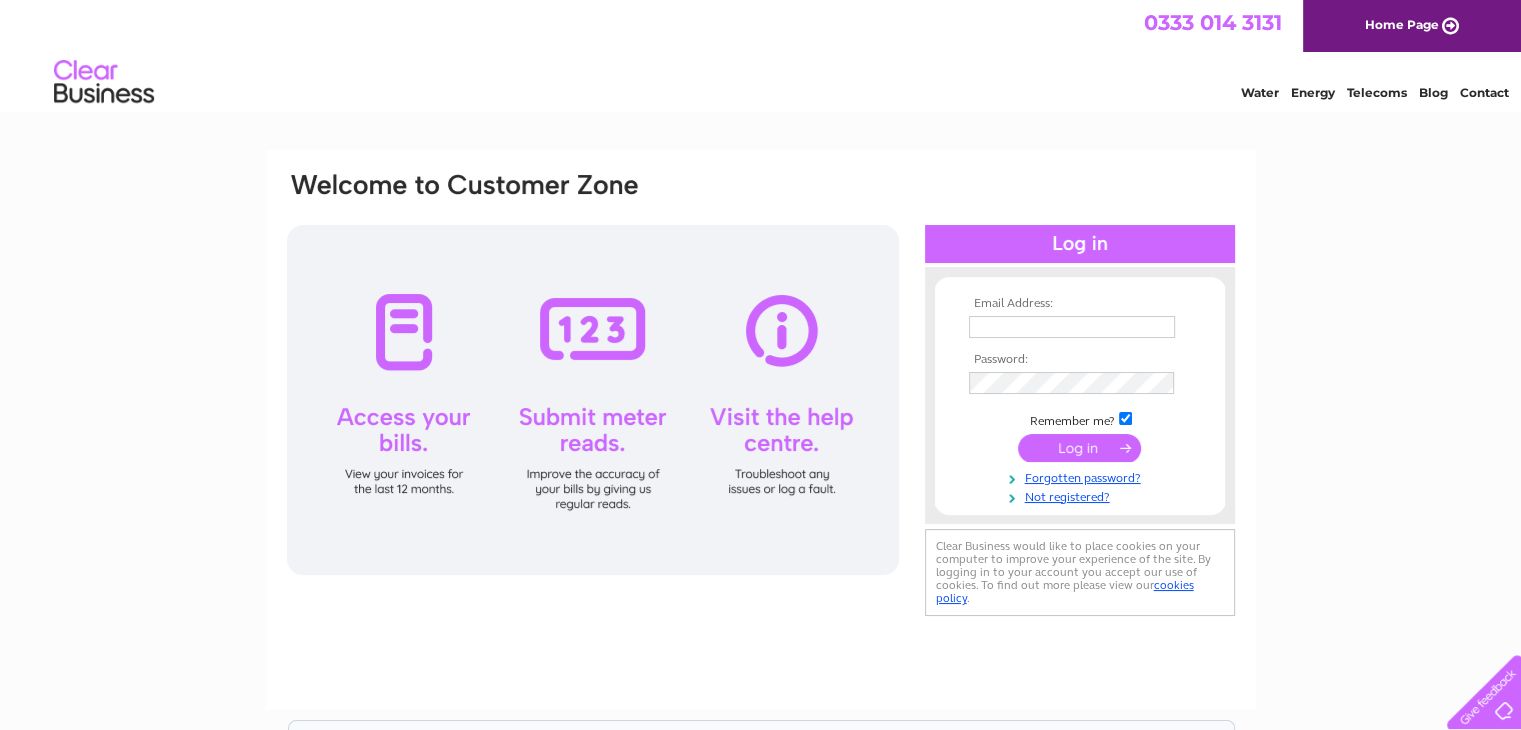 scroll, scrollTop: 0, scrollLeft: 0, axis: both 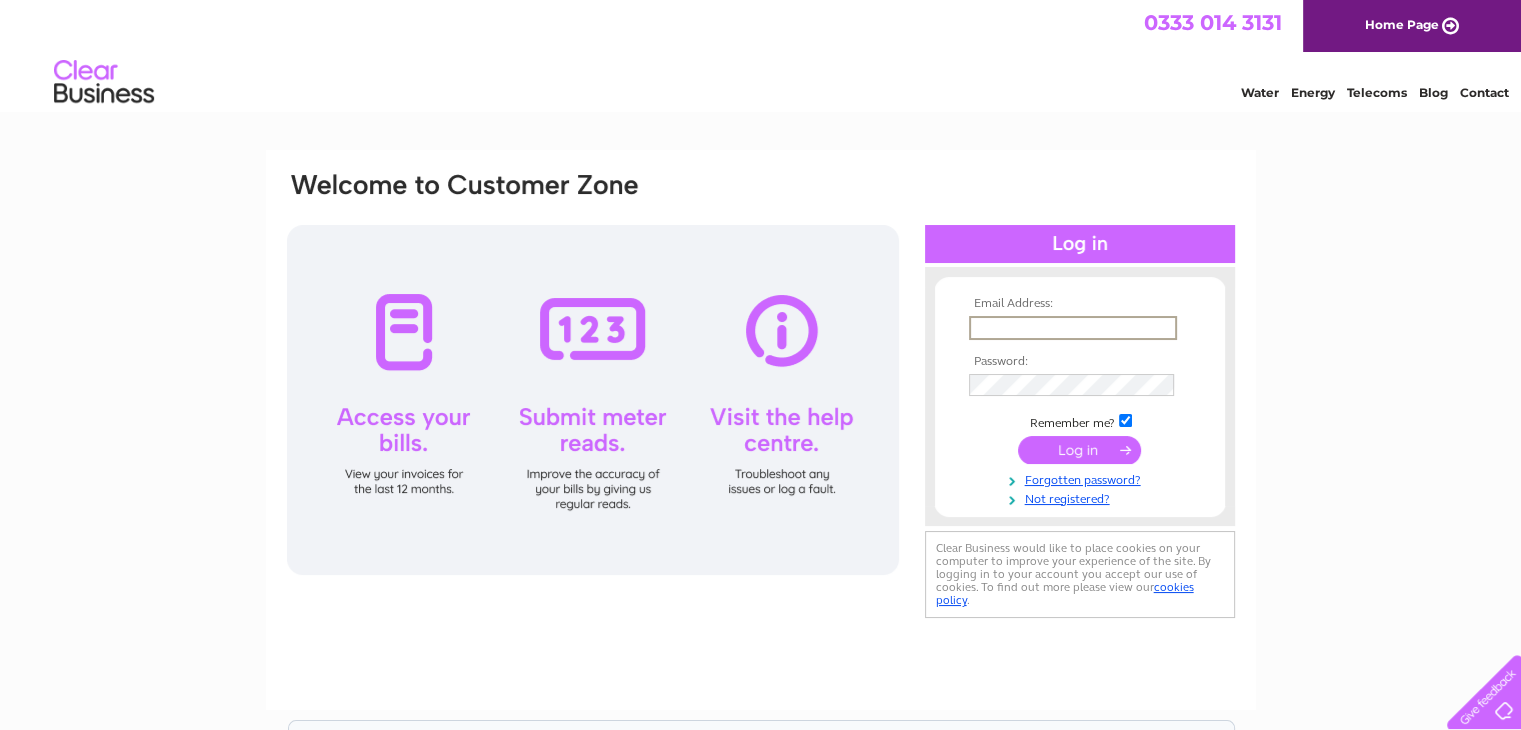 click at bounding box center [1073, 328] 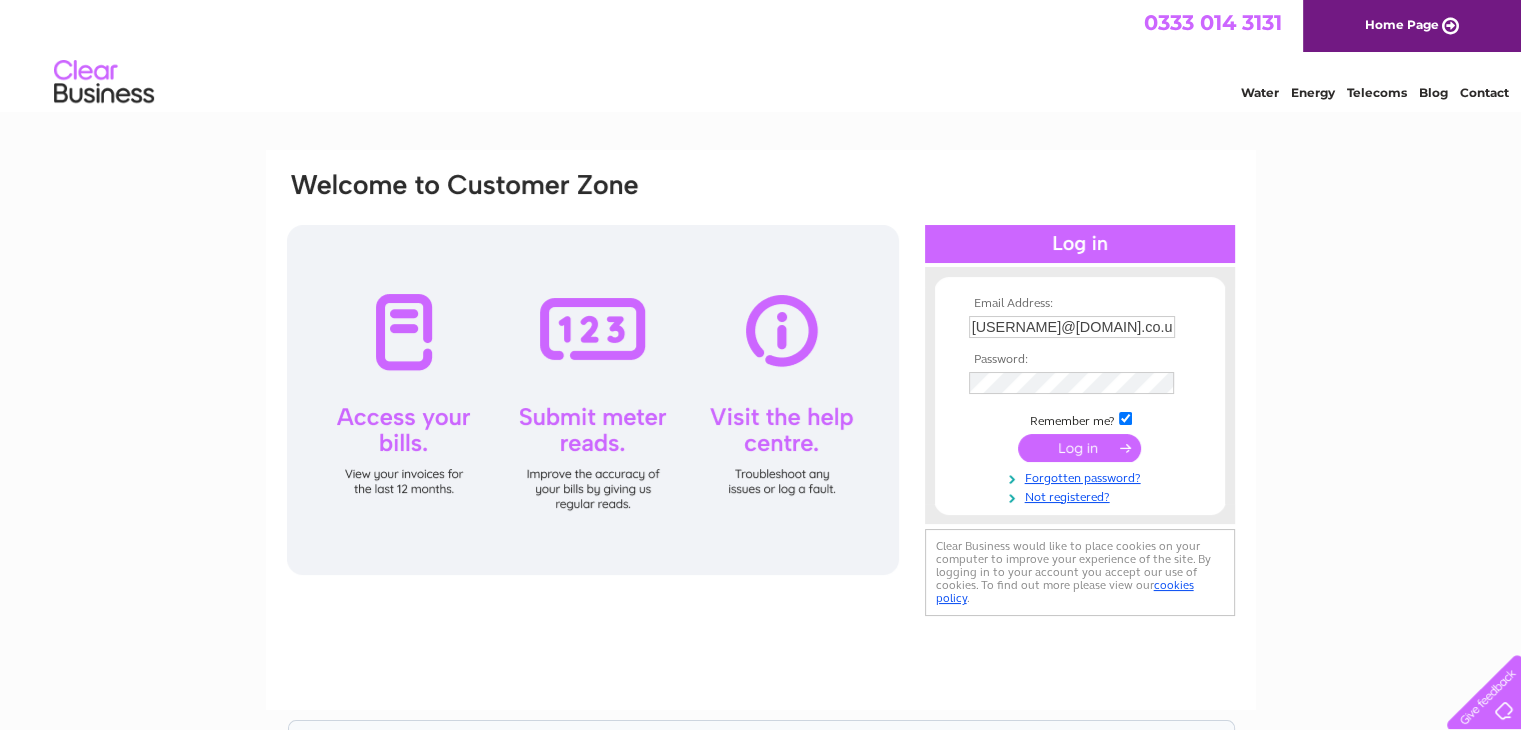 click at bounding box center (1079, 448) 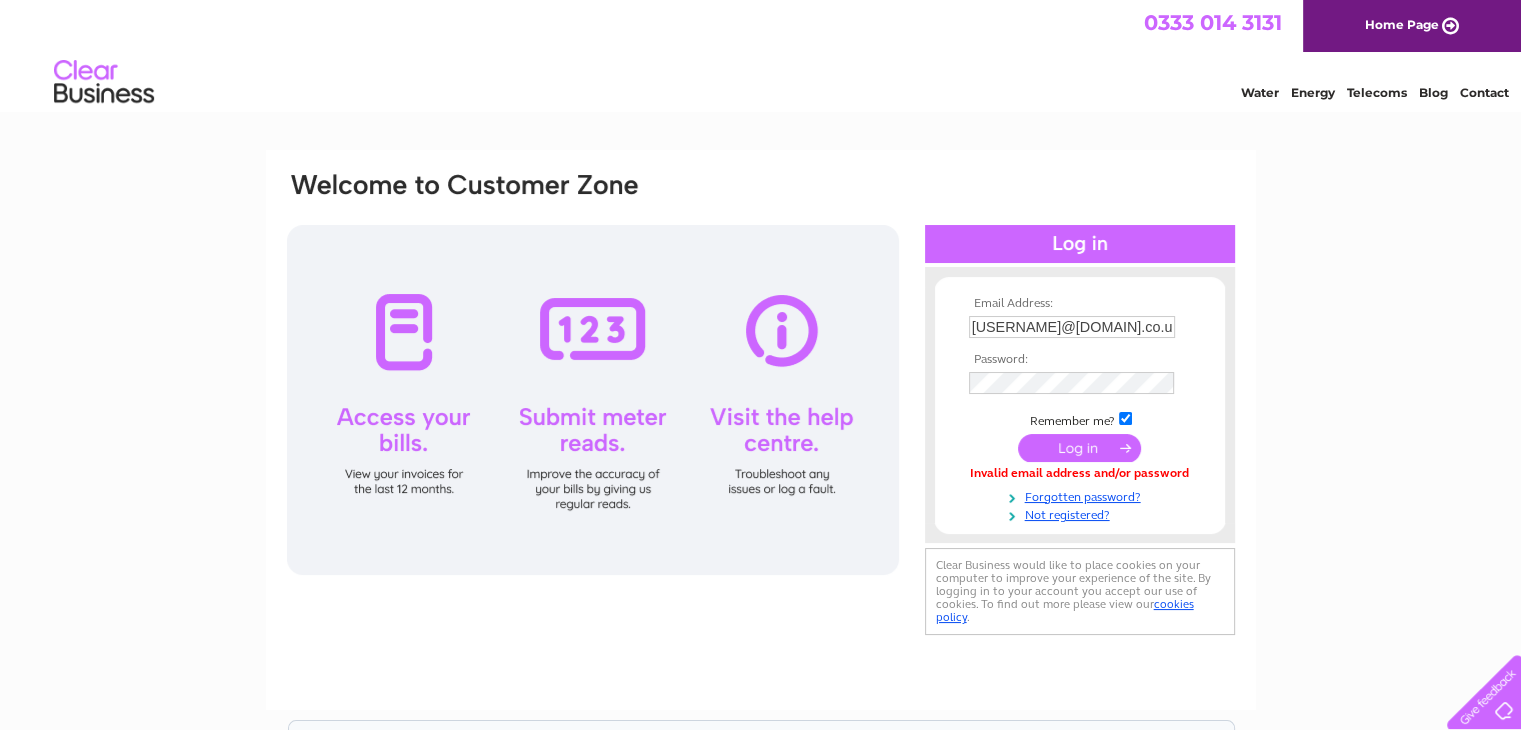 scroll, scrollTop: 0, scrollLeft: 0, axis: both 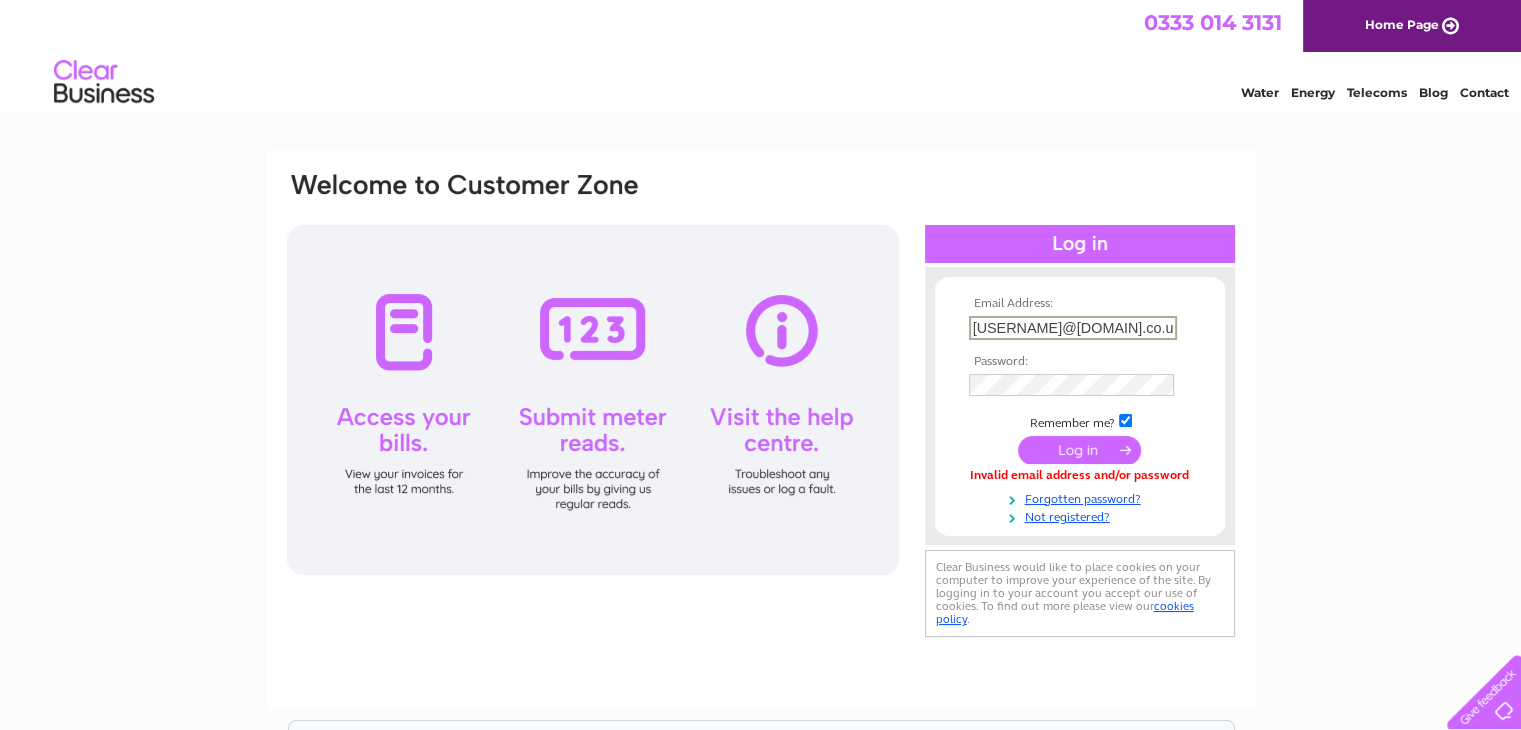 click on "farhat.ahmed@blueyonder.co.uk" at bounding box center (1073, 328) 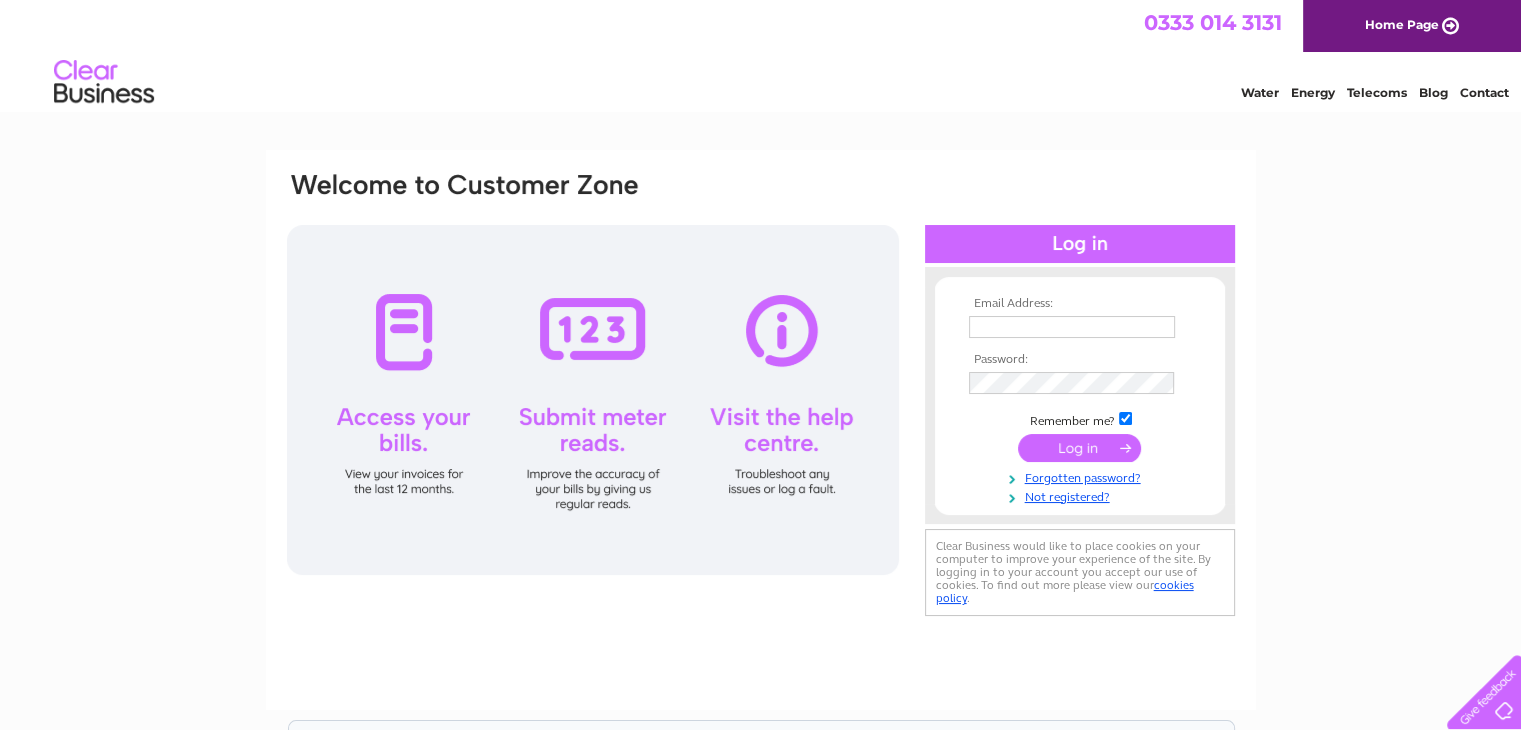 scroll, scrollTop: 0, scrollLeft: 0, axis: both 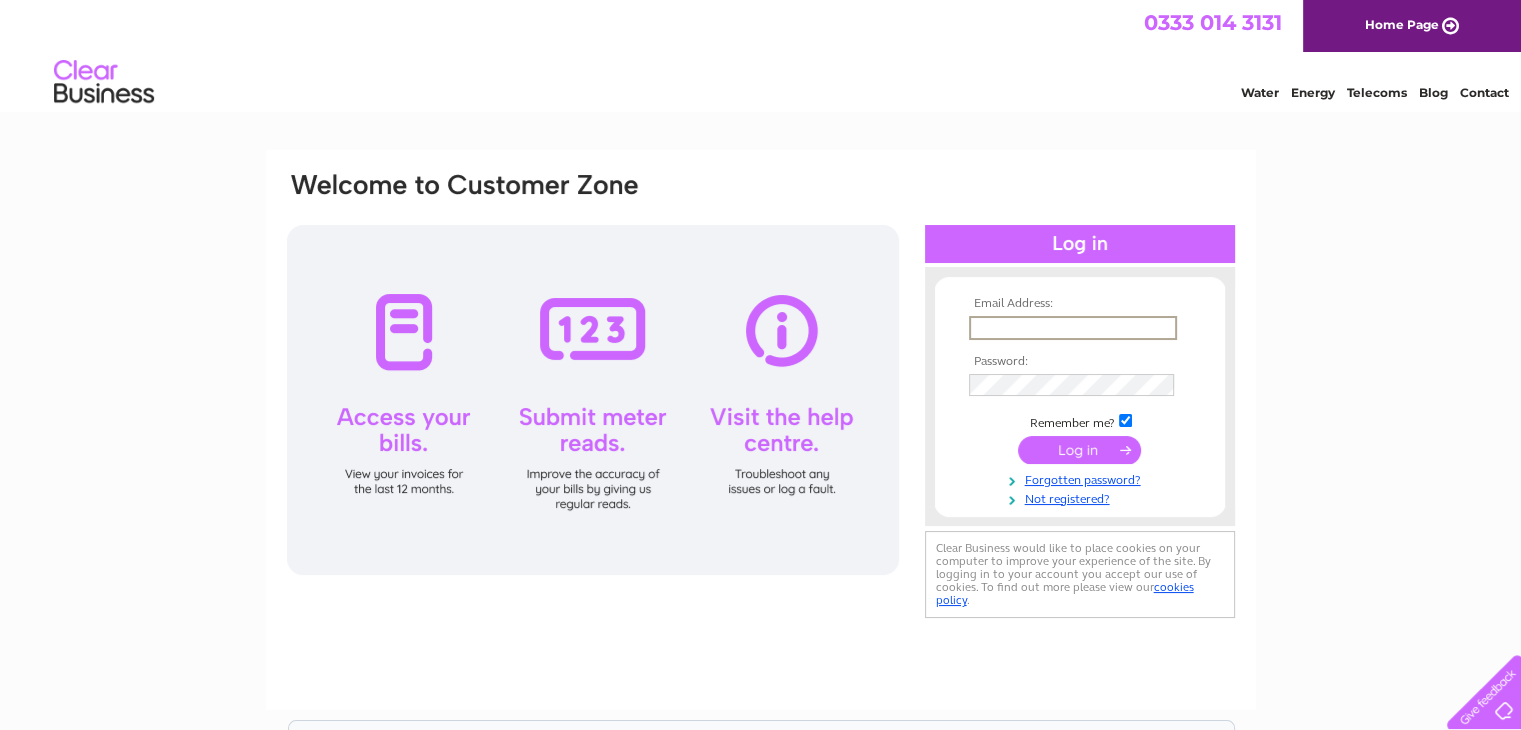 click at bounding box center (1073, 328) 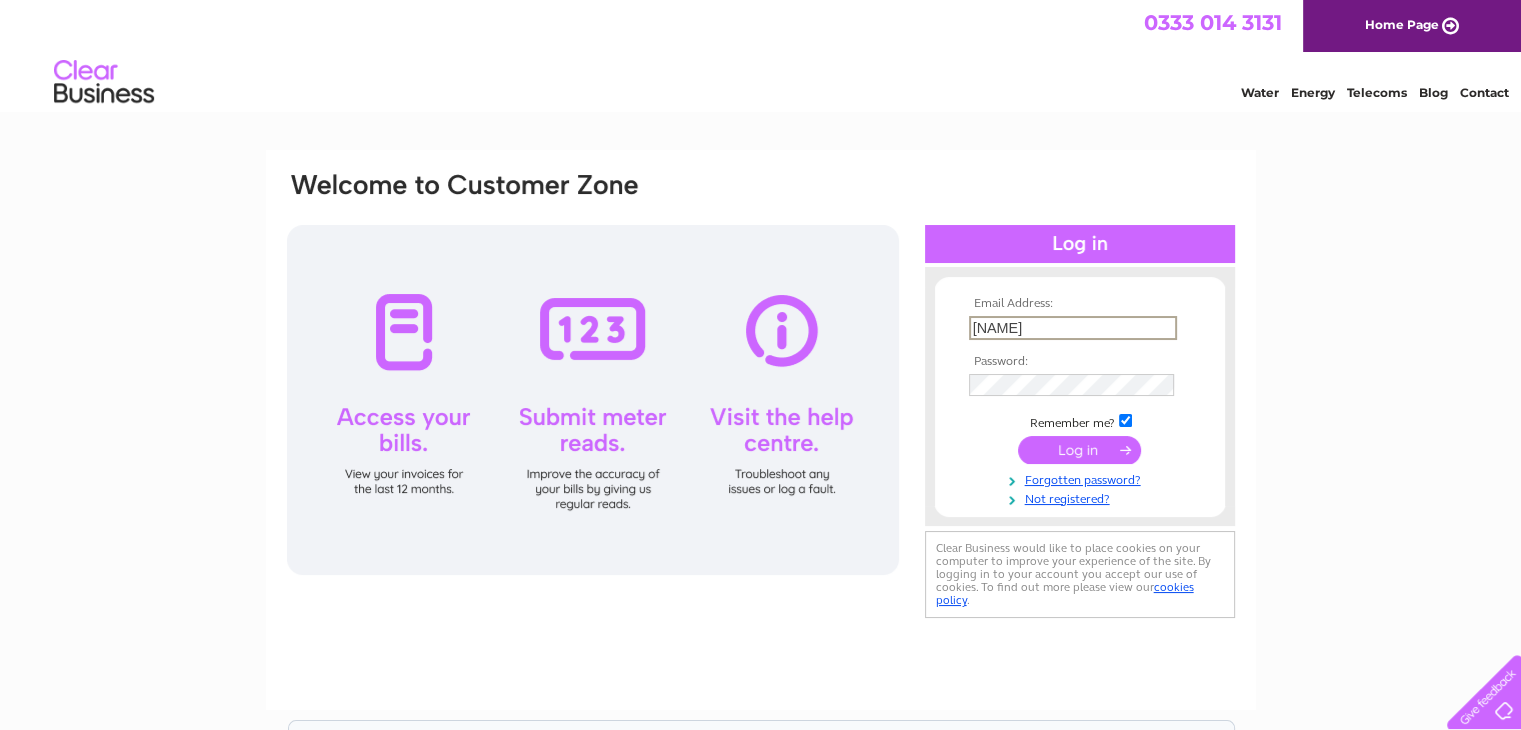 type on "[EMAIL]" 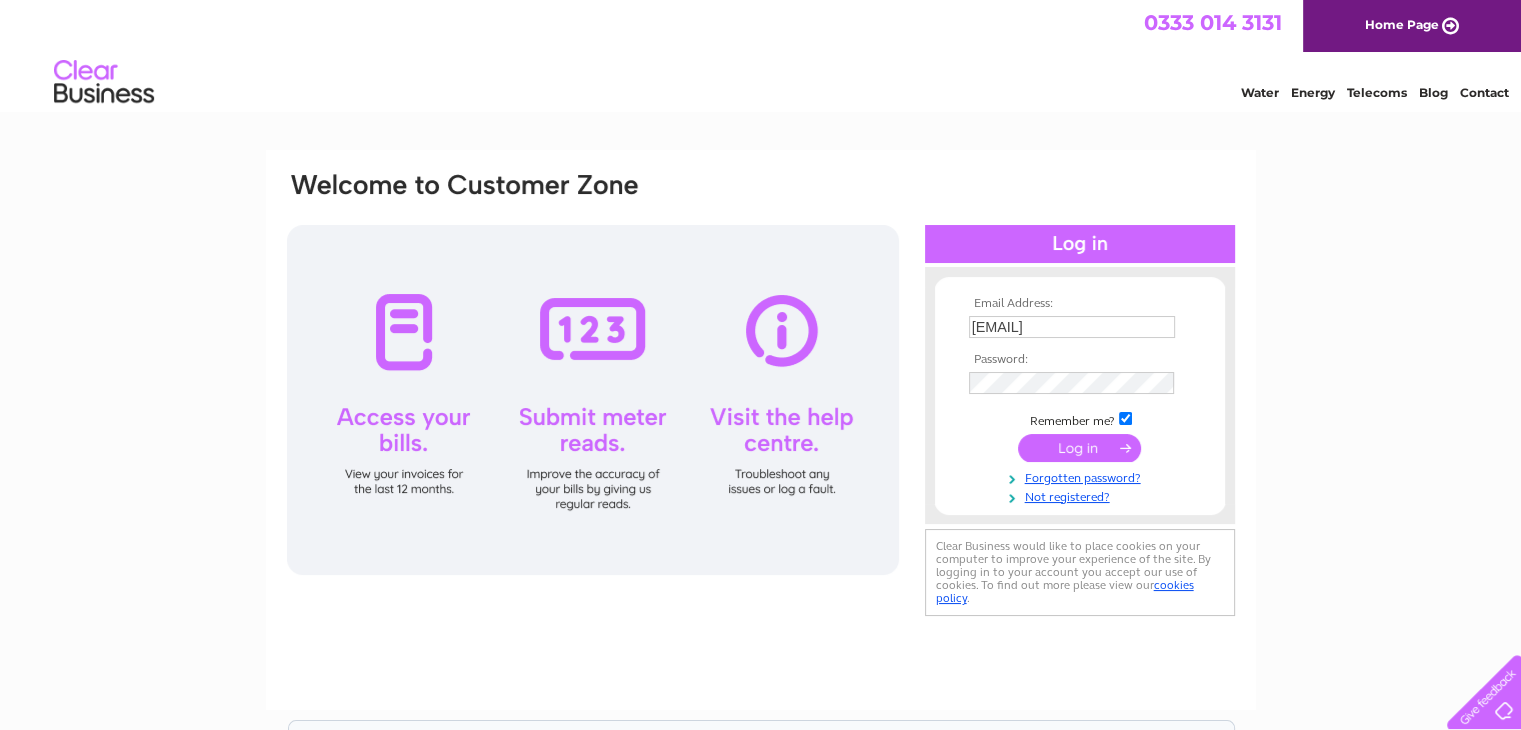 click at bounding box center [1079, 448] 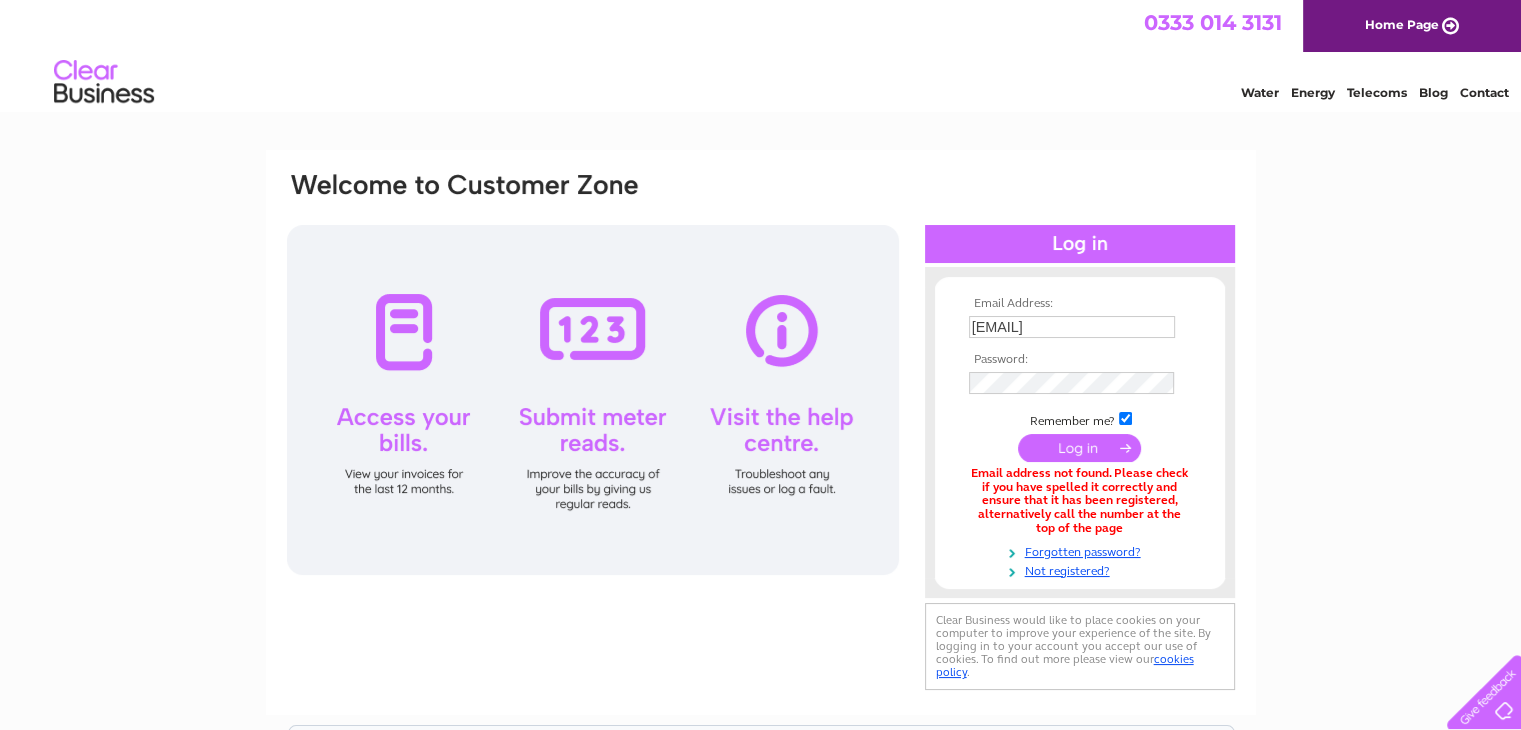 scroll, scrollTop: 0, scrollLeft: 0, axis: both 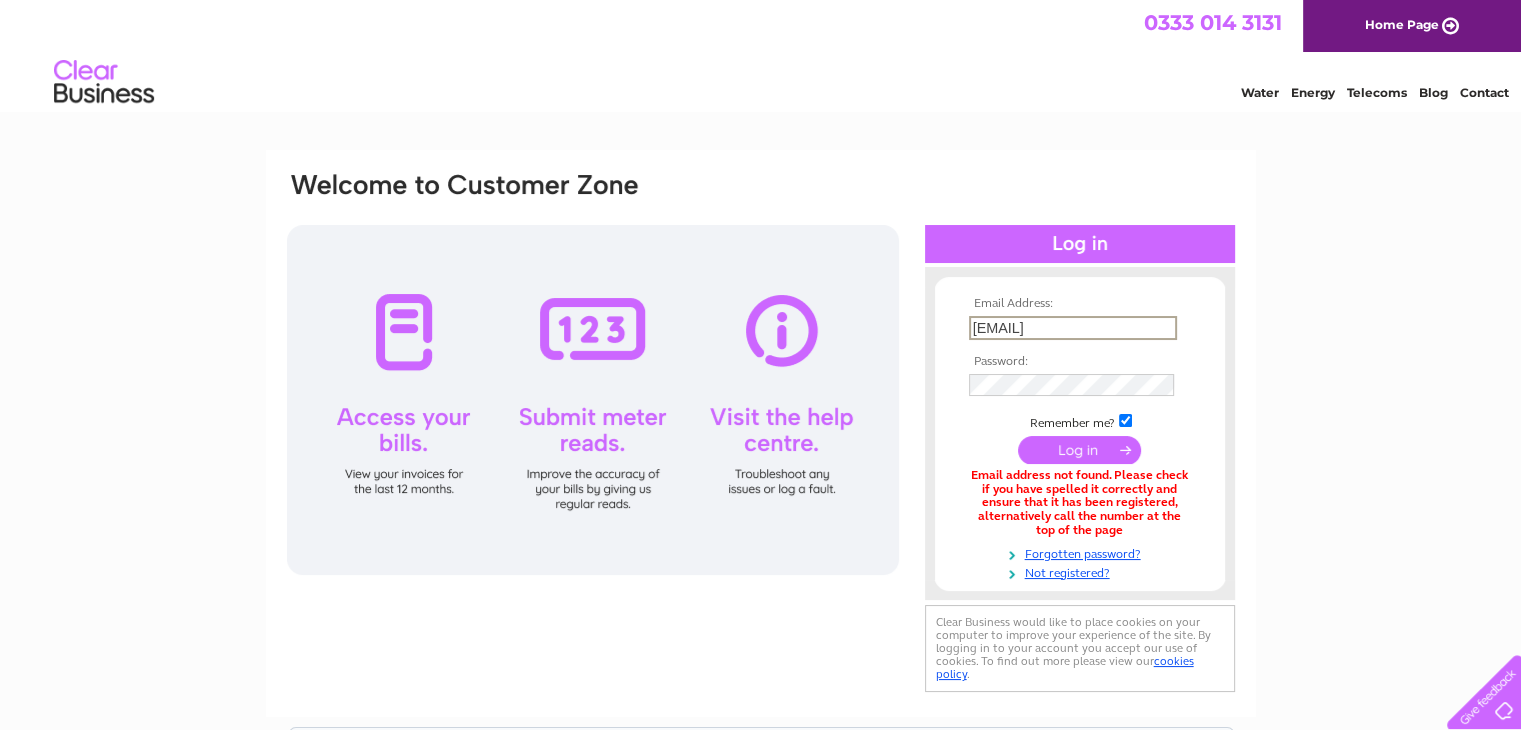 click on "aimfur.health@gmail.com" at bounding box center [1073, 328] 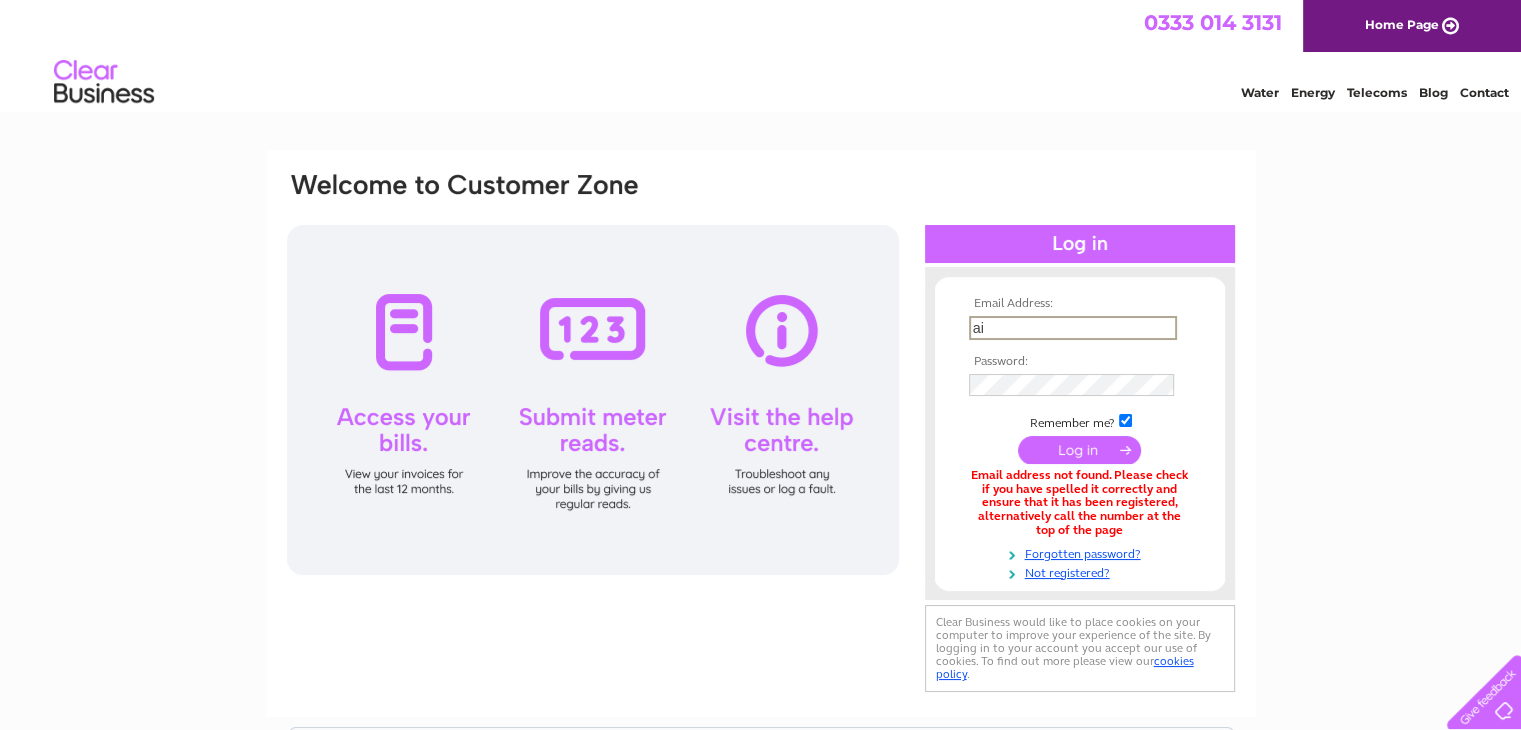type on "a" 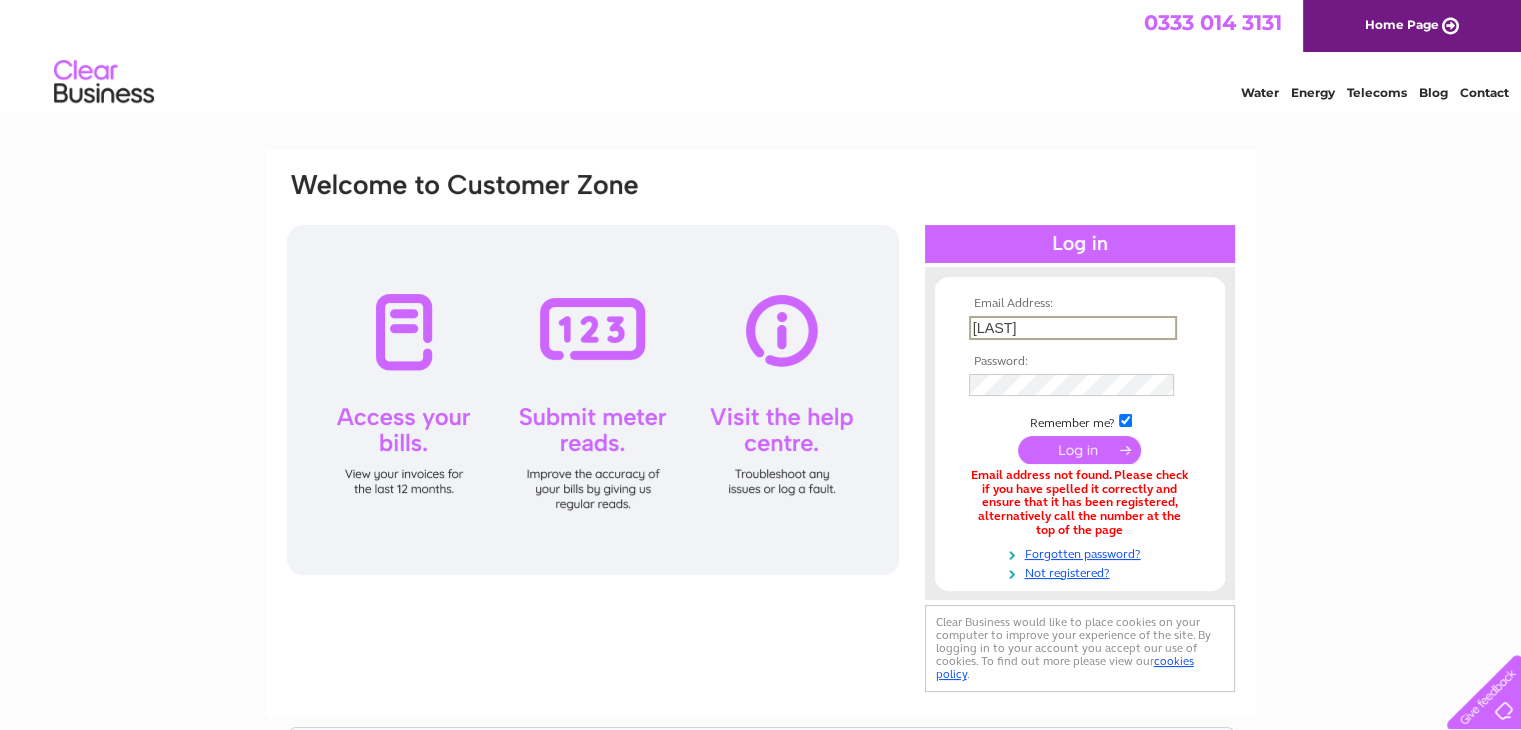 type on "farhat.ahmed@blueyonder.co.uk" 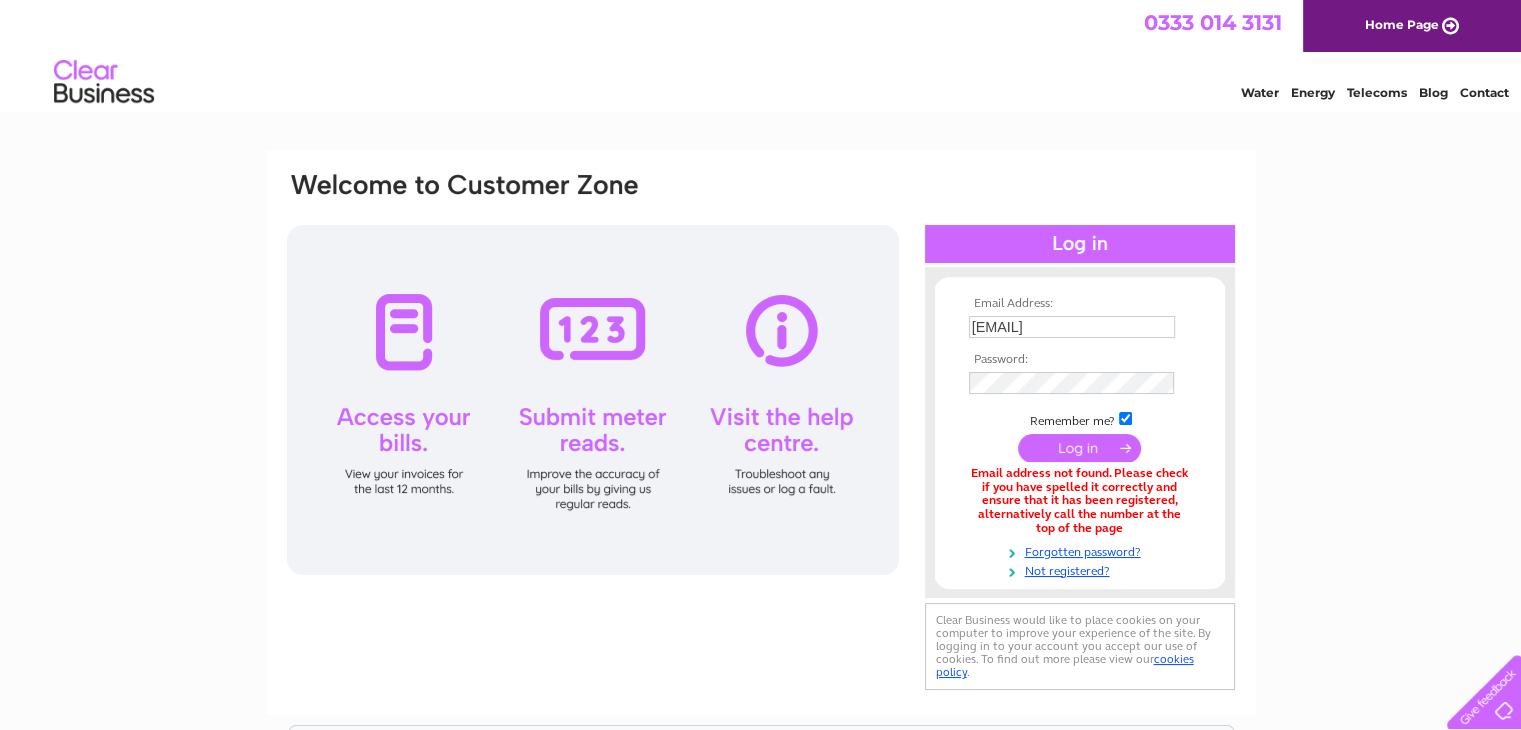 click at bounding box center (1079, 448) 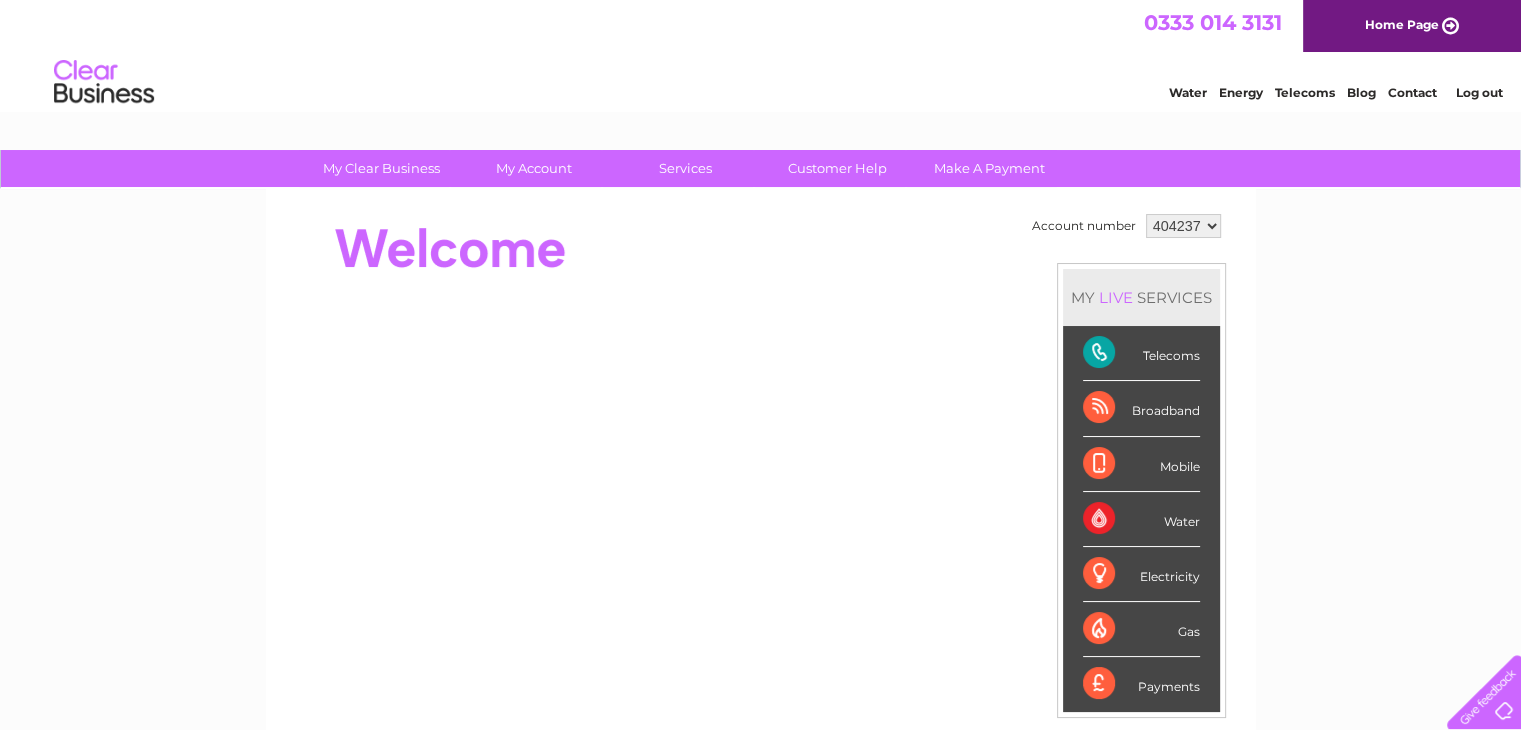 scroll, scrollTop: 0, scrollLeft: 0, axis: both 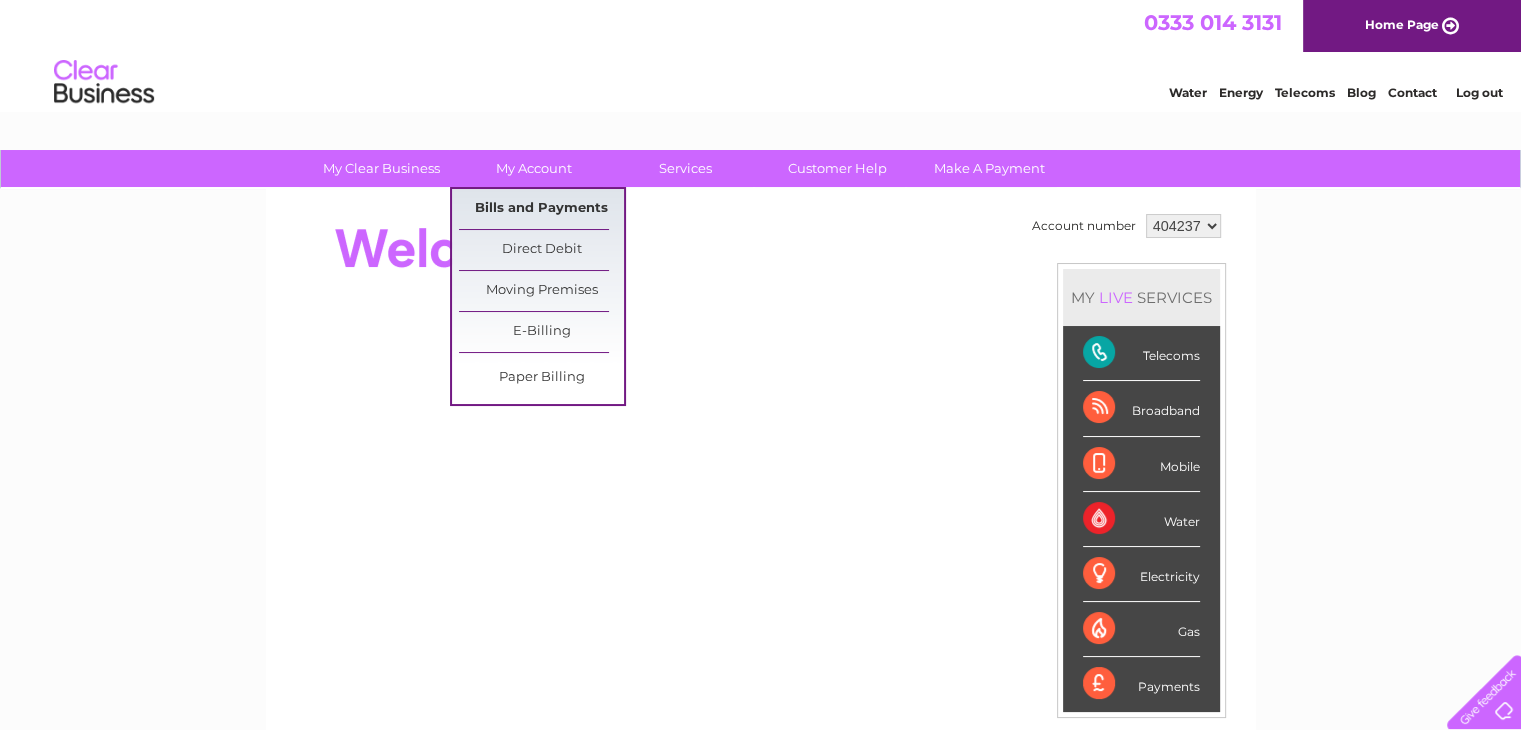 click on "Bills and Payments" at bounding box center [541, 209] 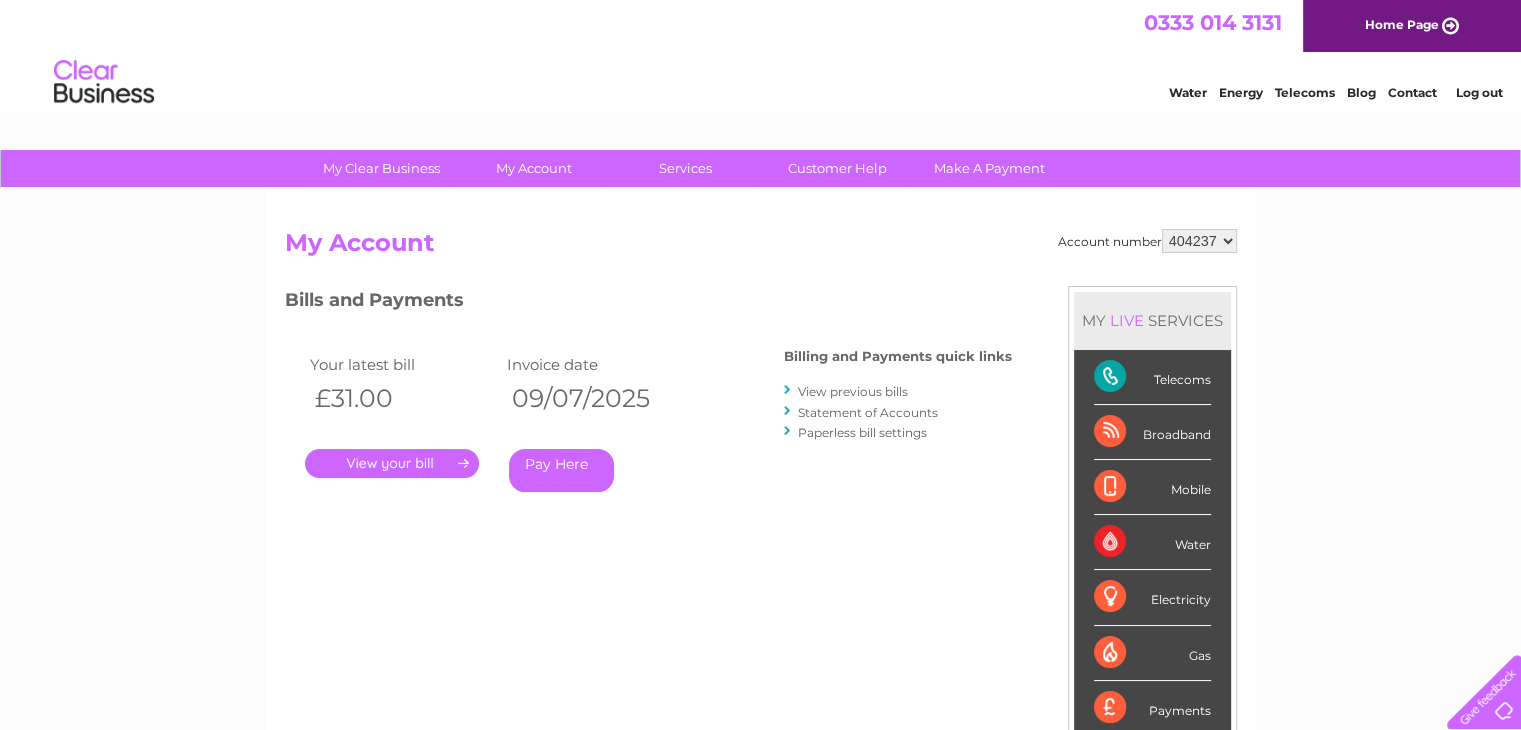 scroll, scrollTop: 0, scrollLeft: 0, axis: both 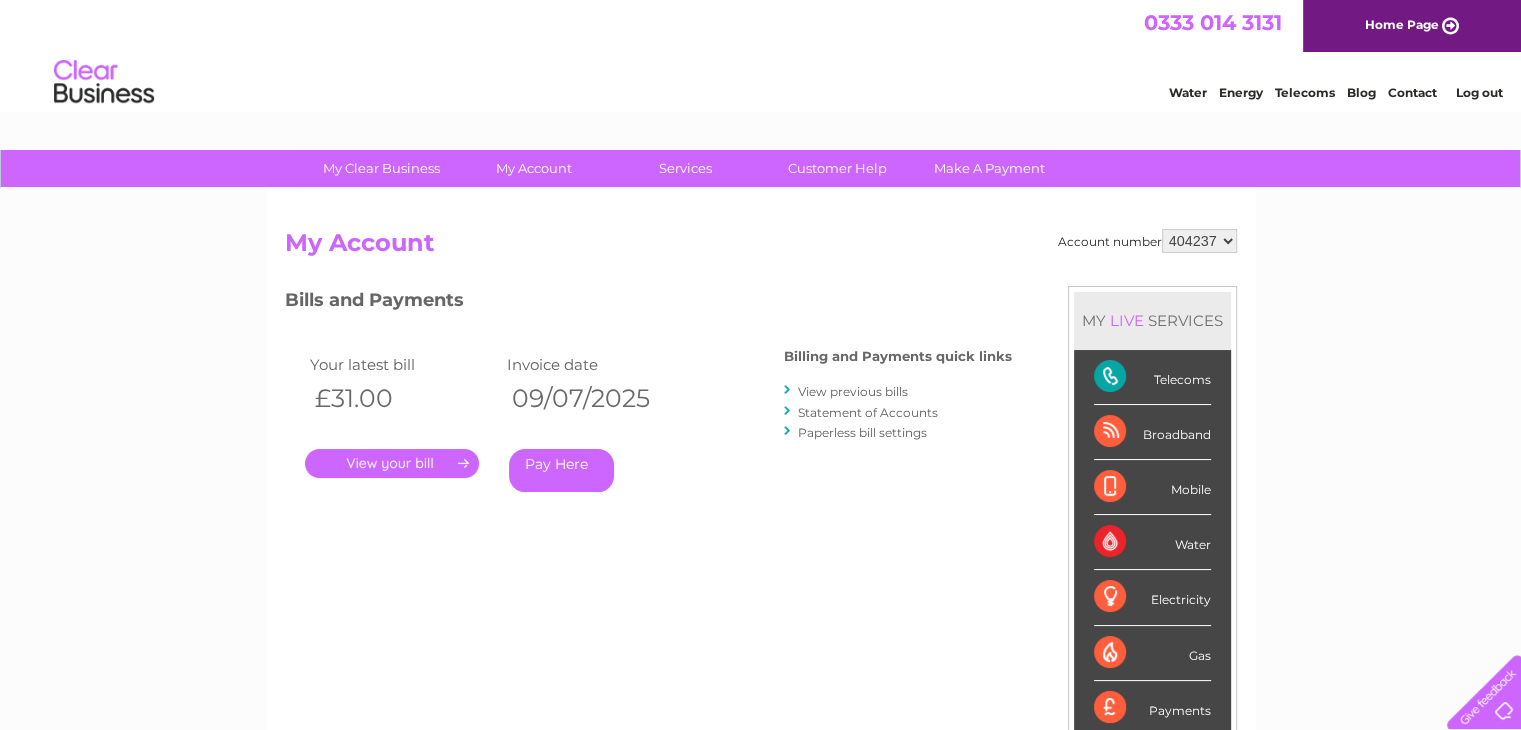 click on "." at bounding box center [392, 463] 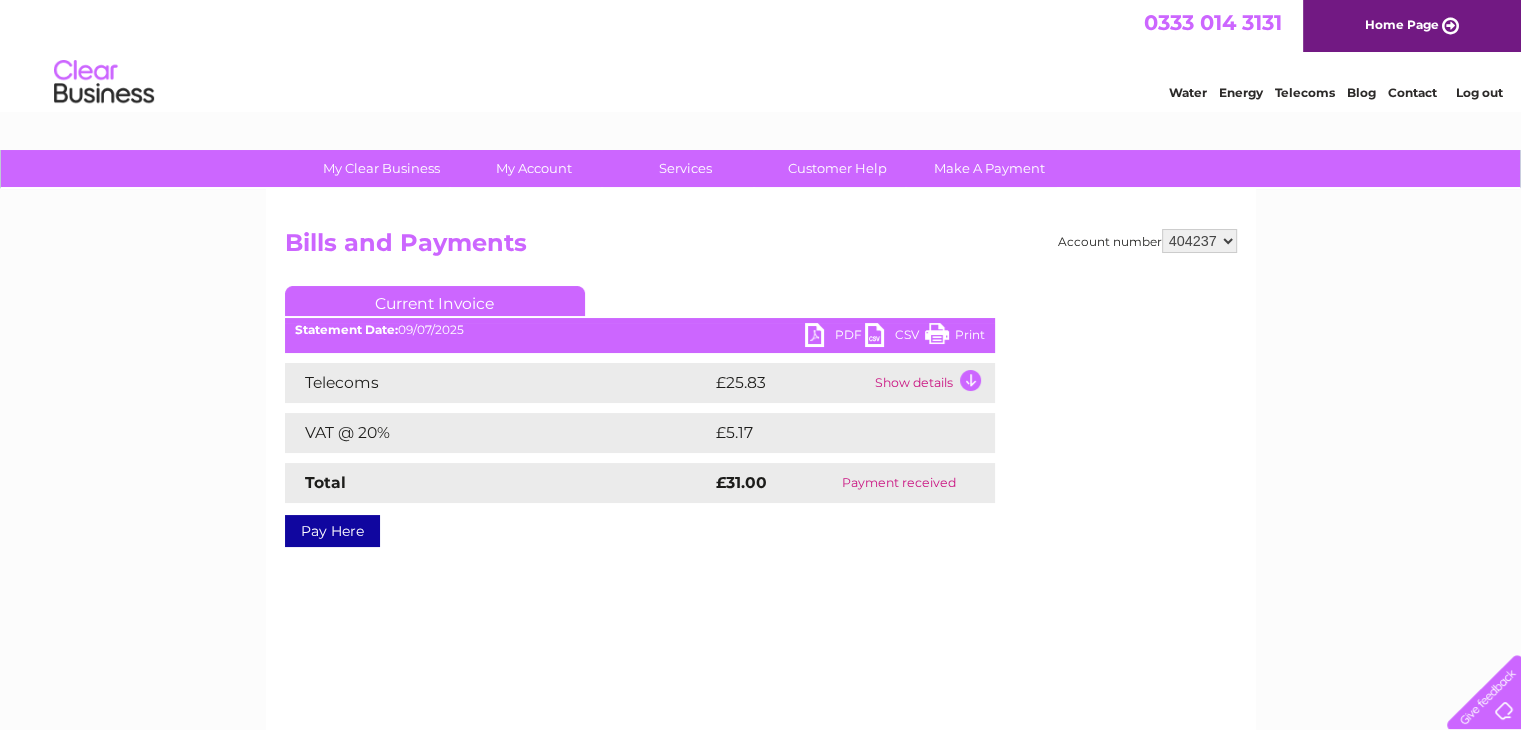 scroll, scrollTop: 0, scrollLeft: 0, axis: both 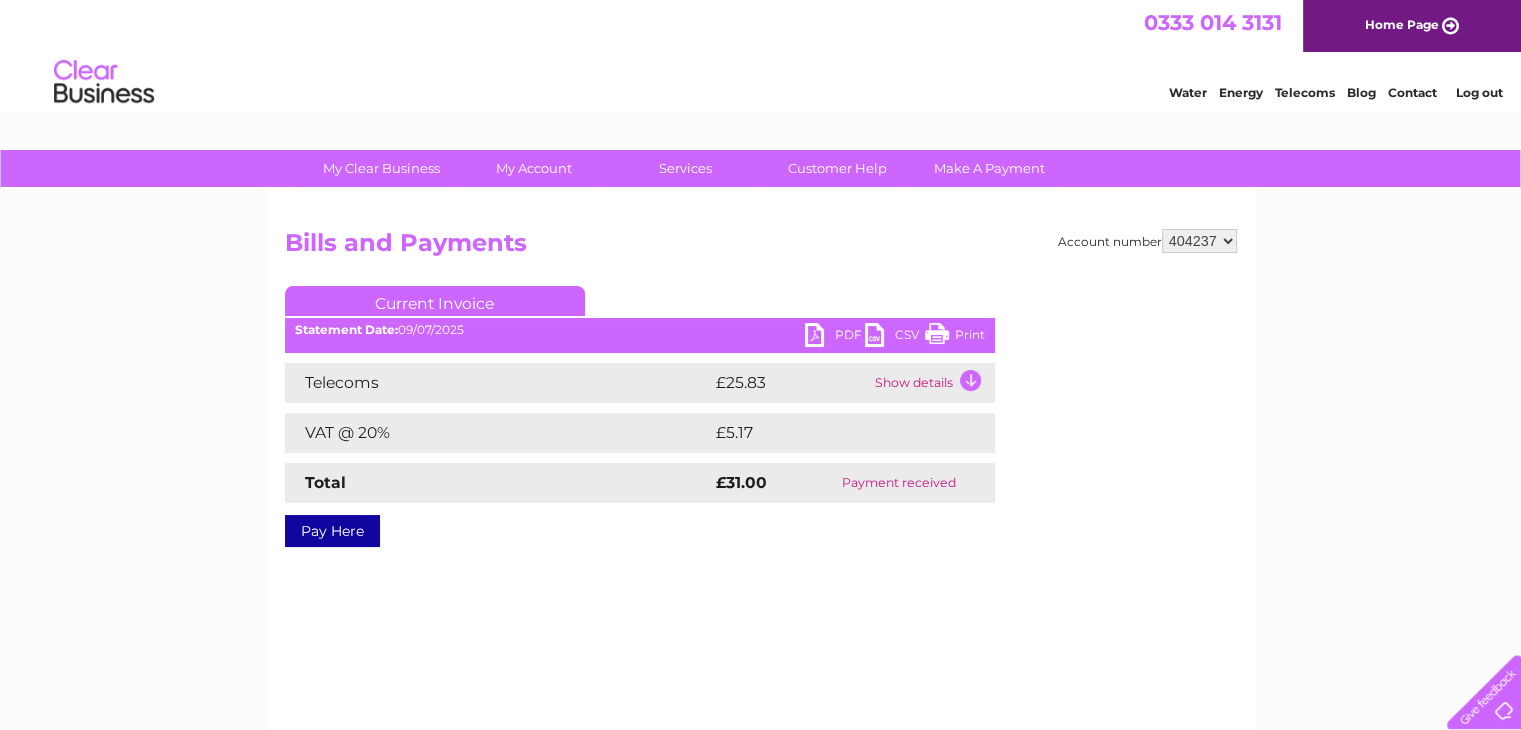 click on "Show details" at bounding box center (932, 383) 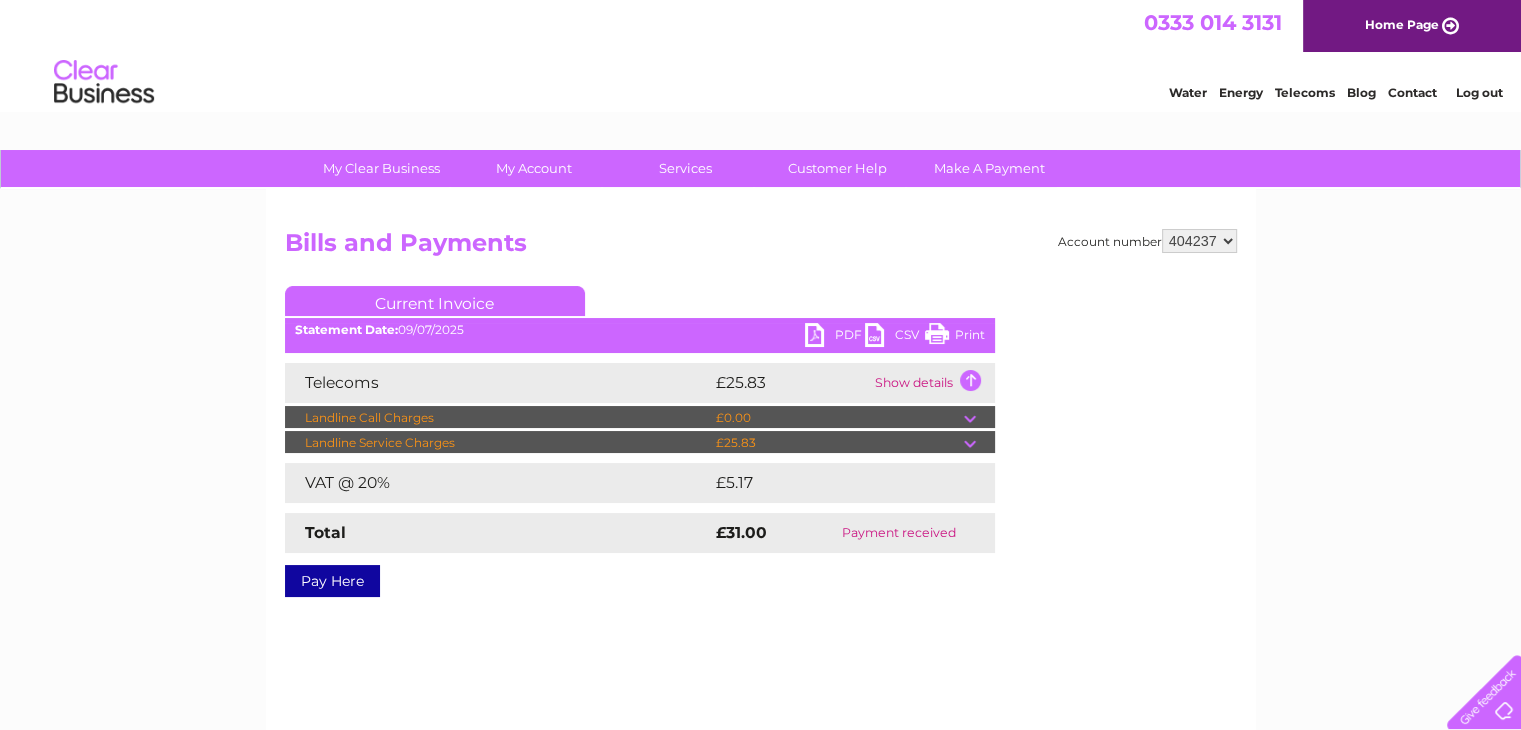 click on "Print" at bounding box center [955, 337] 